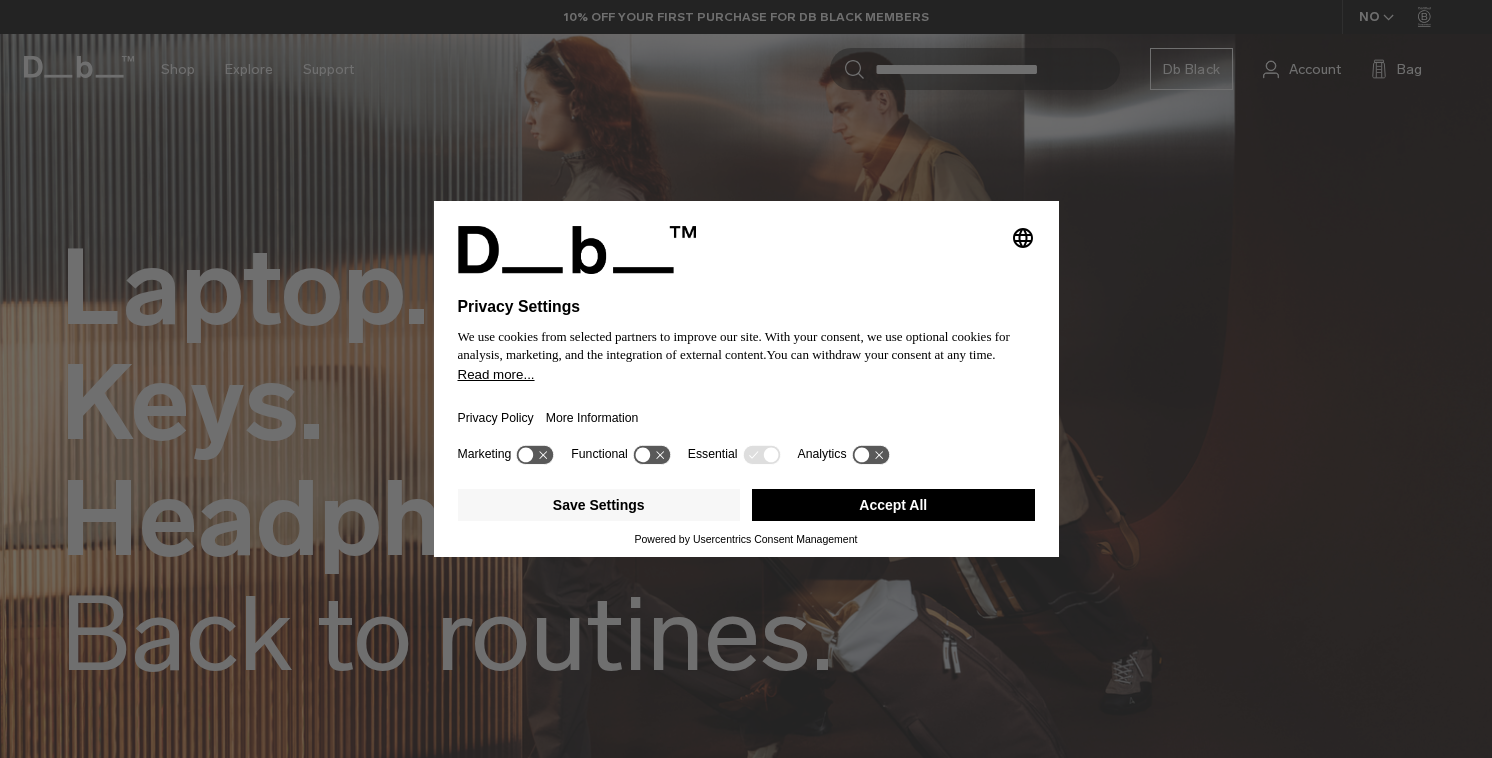 scroll, scrollTop: 0, scrollLeft: 0, axis: both 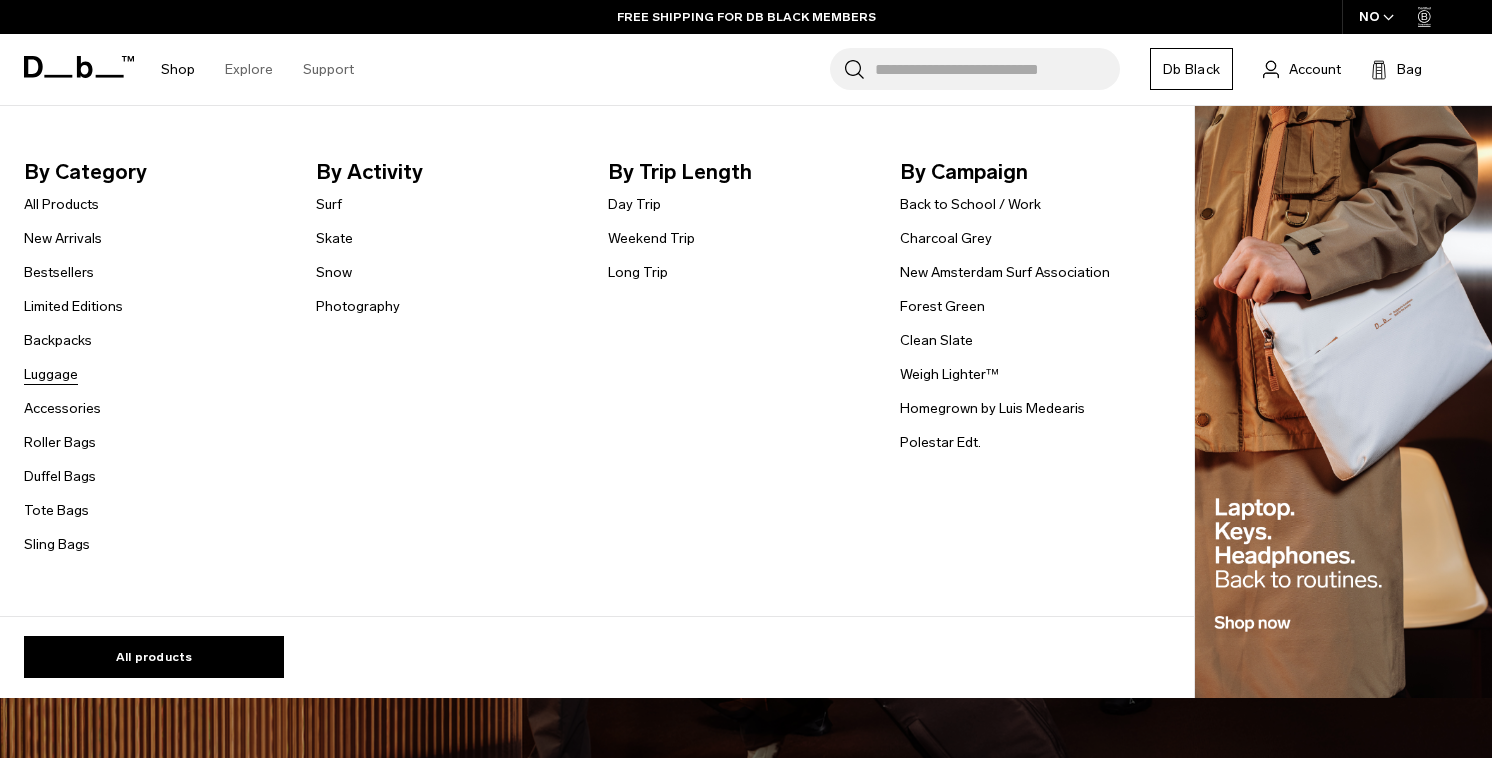 click on "Luggage" at bounding box center (51, 374) 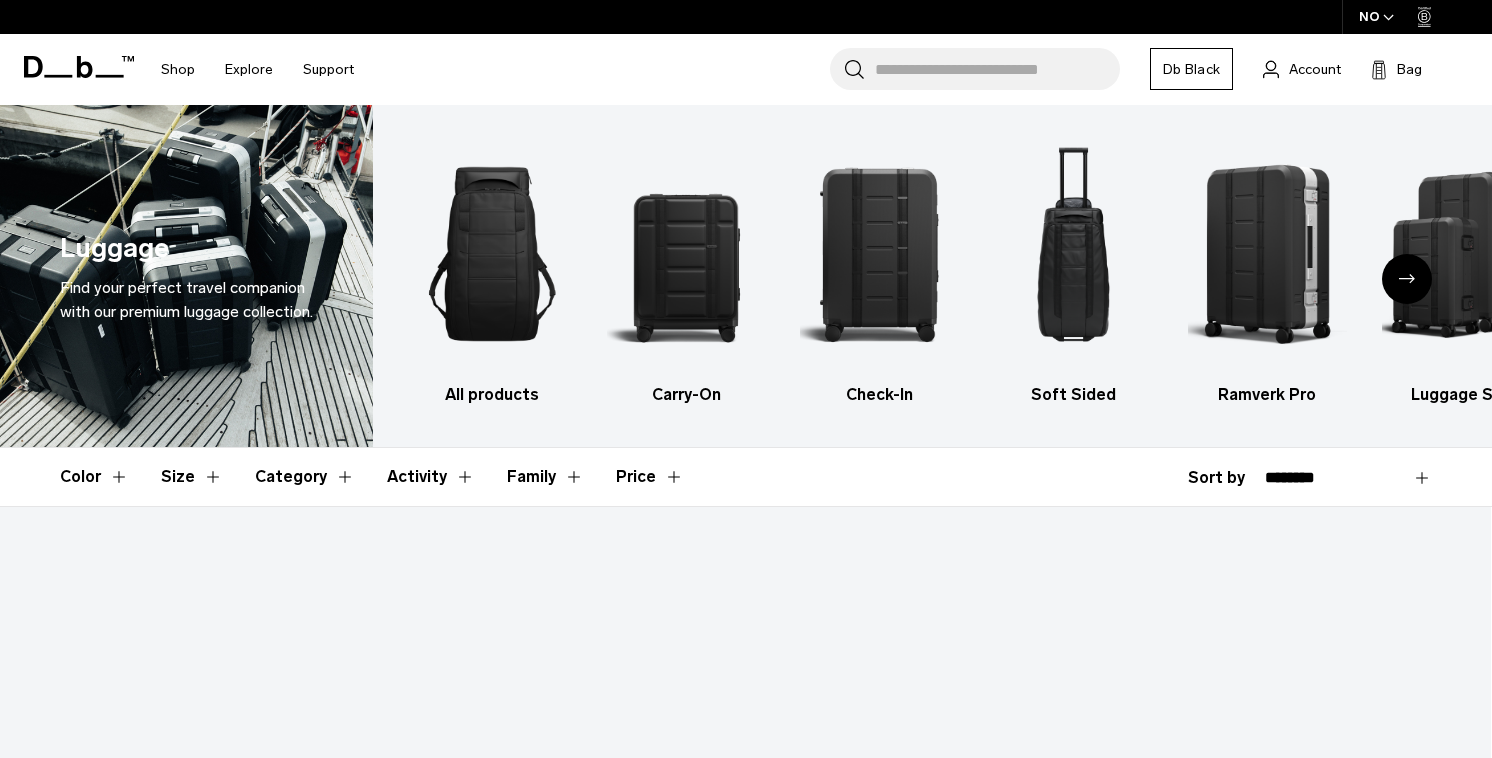 scroll, scrollTop: 0, scrollLeft: 0, axis: both 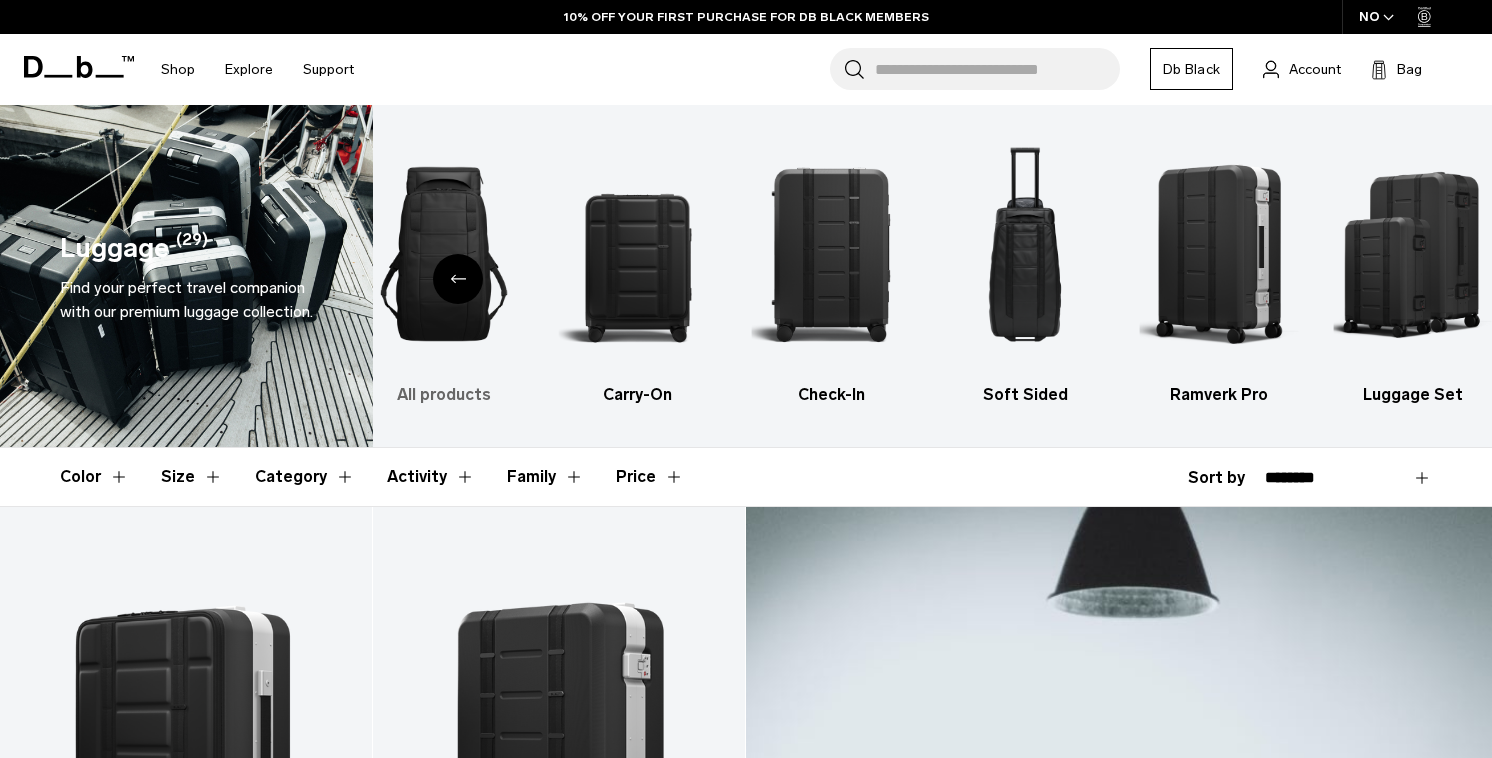 click at bounding box center (444, 254) 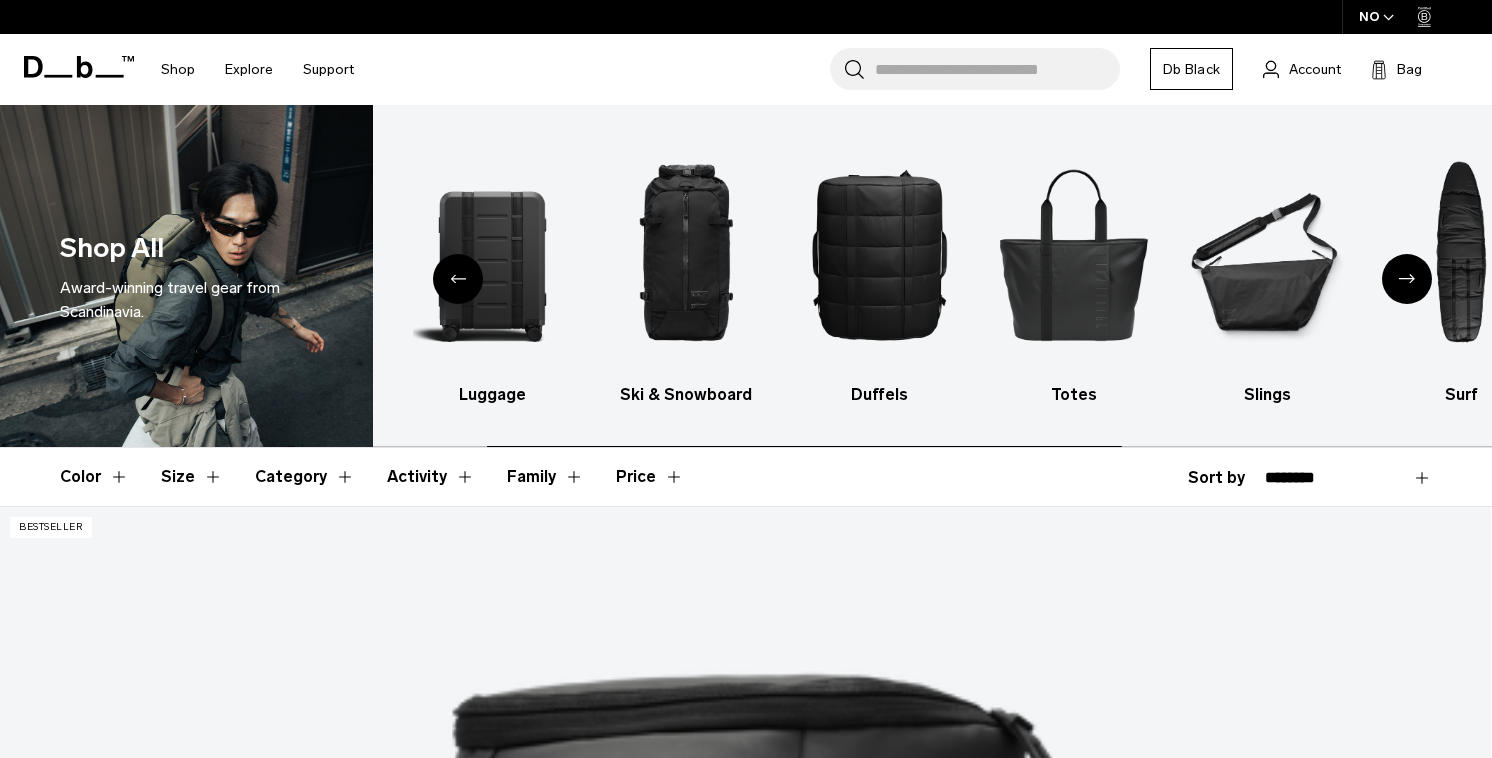 scroll, scrollTop: 0, scrollLeft: 0, axis: both 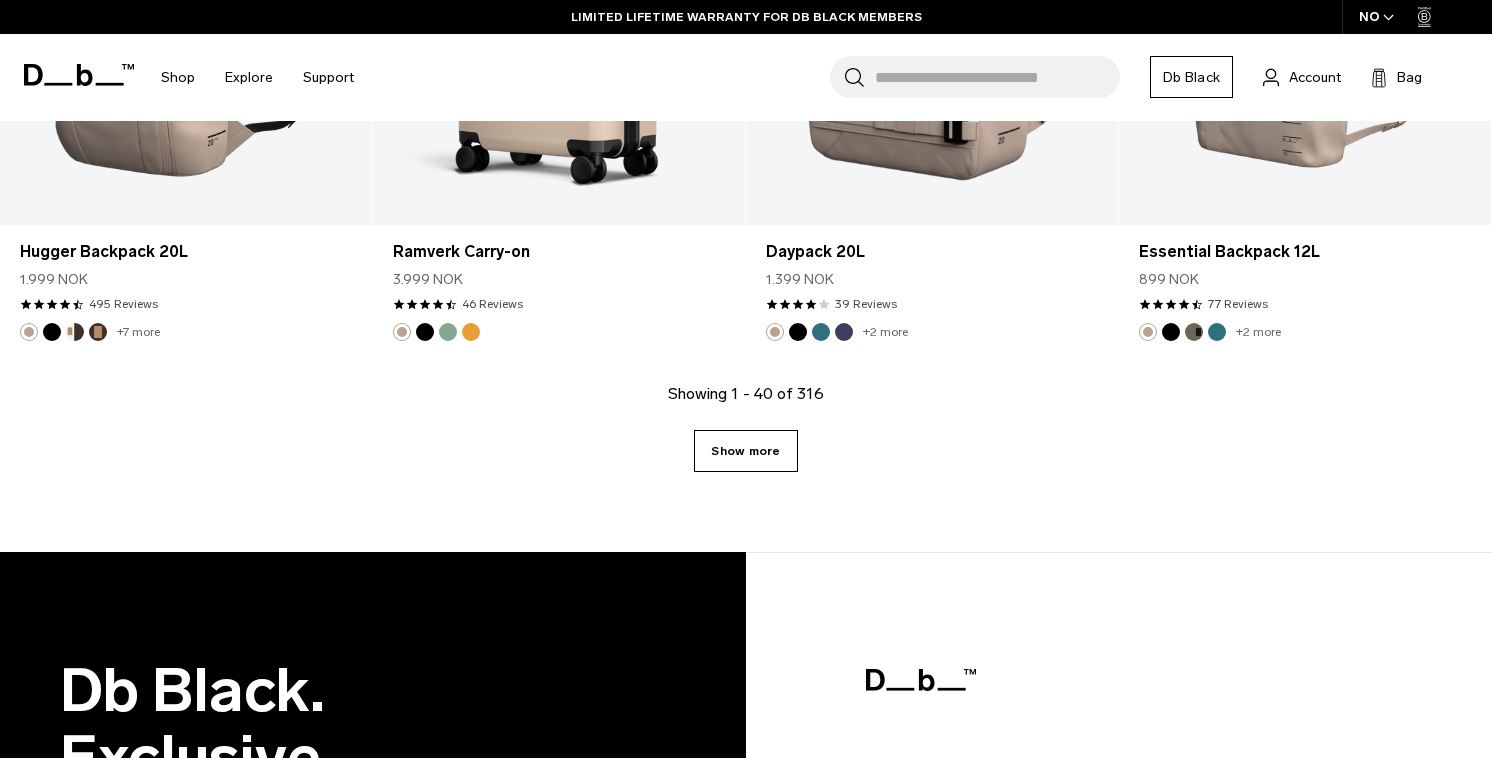 click on "Show more" at bounding box center [745, 451] 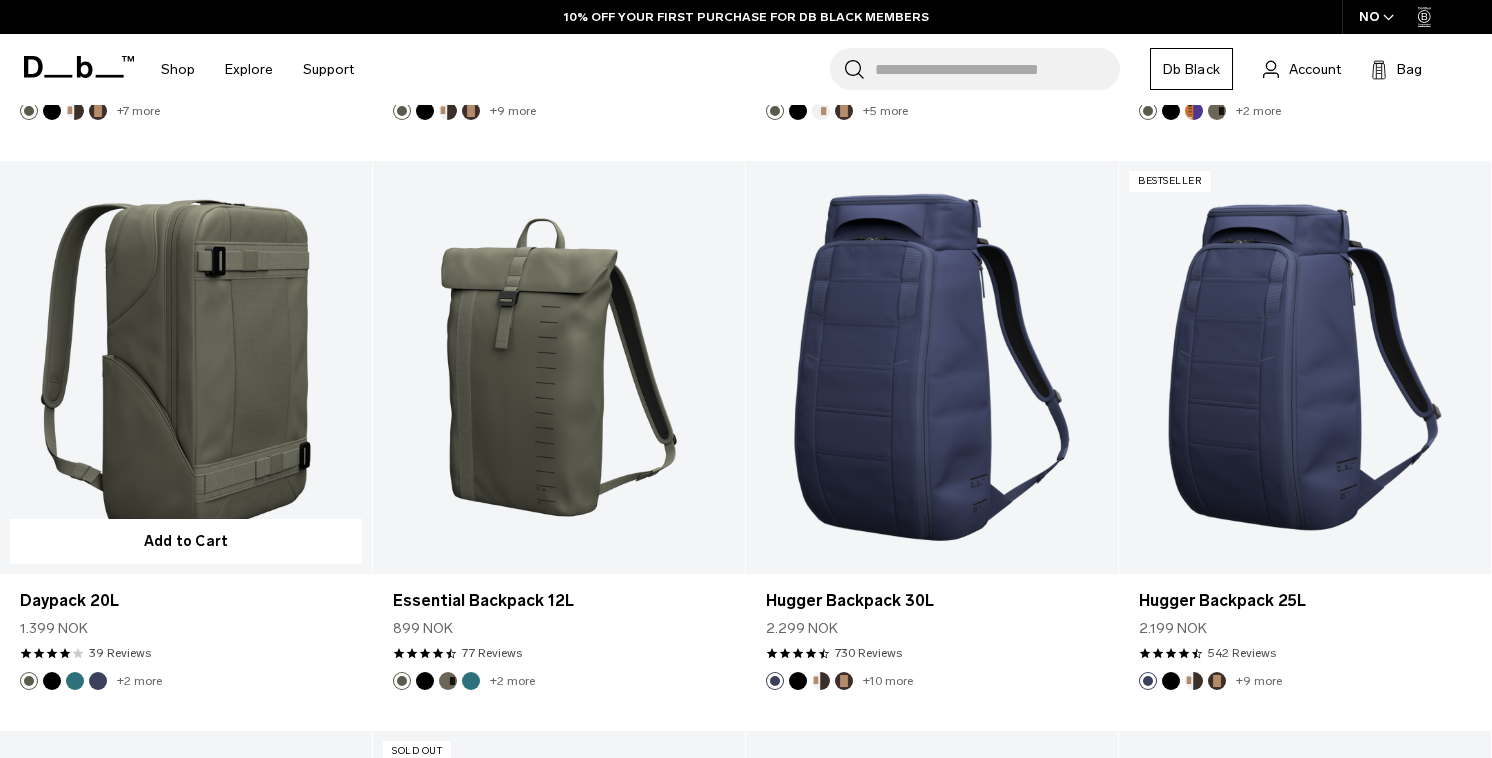 scroll, scrollTop: 7758, scrollLeft: 0, axis: vertical 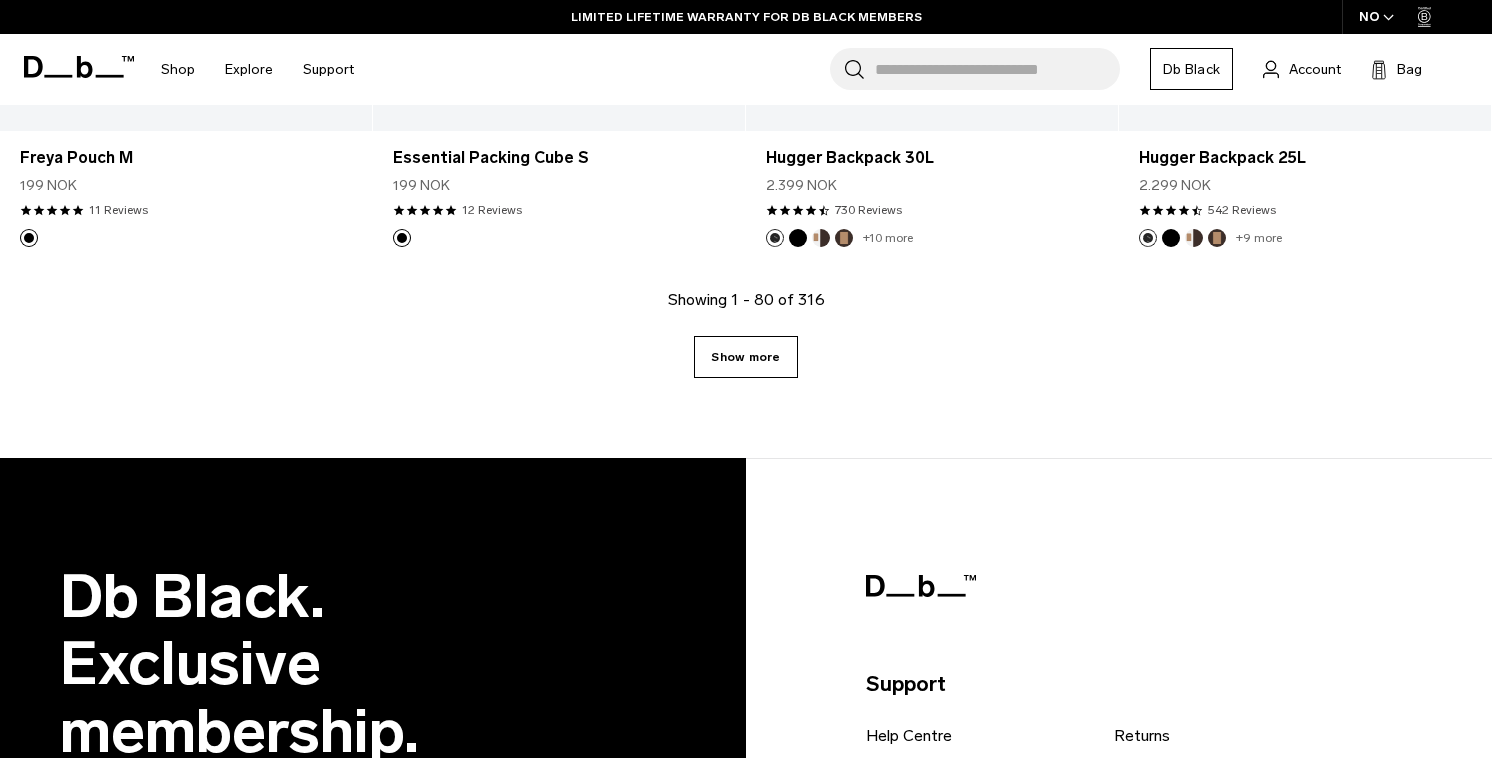 click on "Show more" at bounding box center (745, 357) 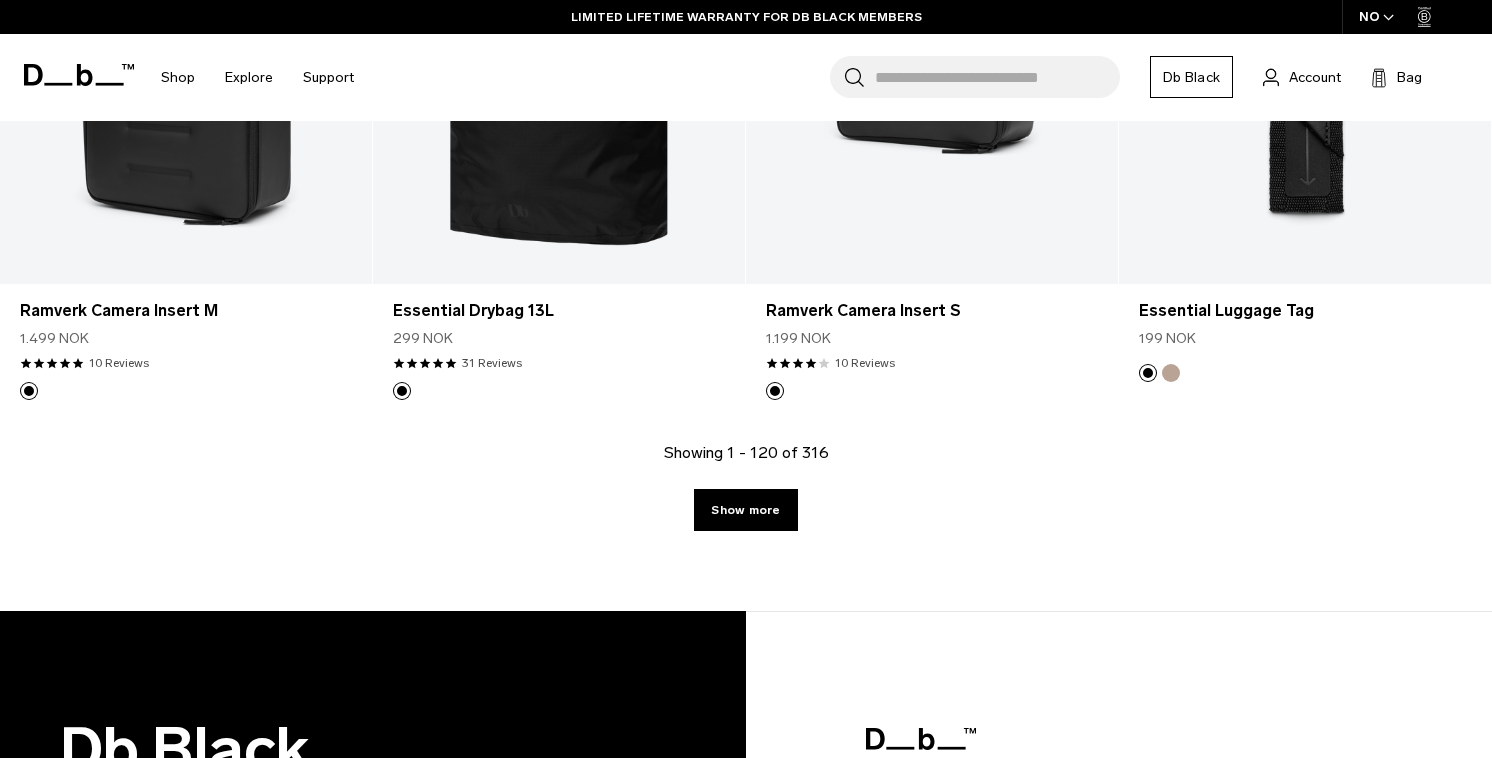 scroll, scrollTop: 17750, scrollLeft: 0, axis: vertical 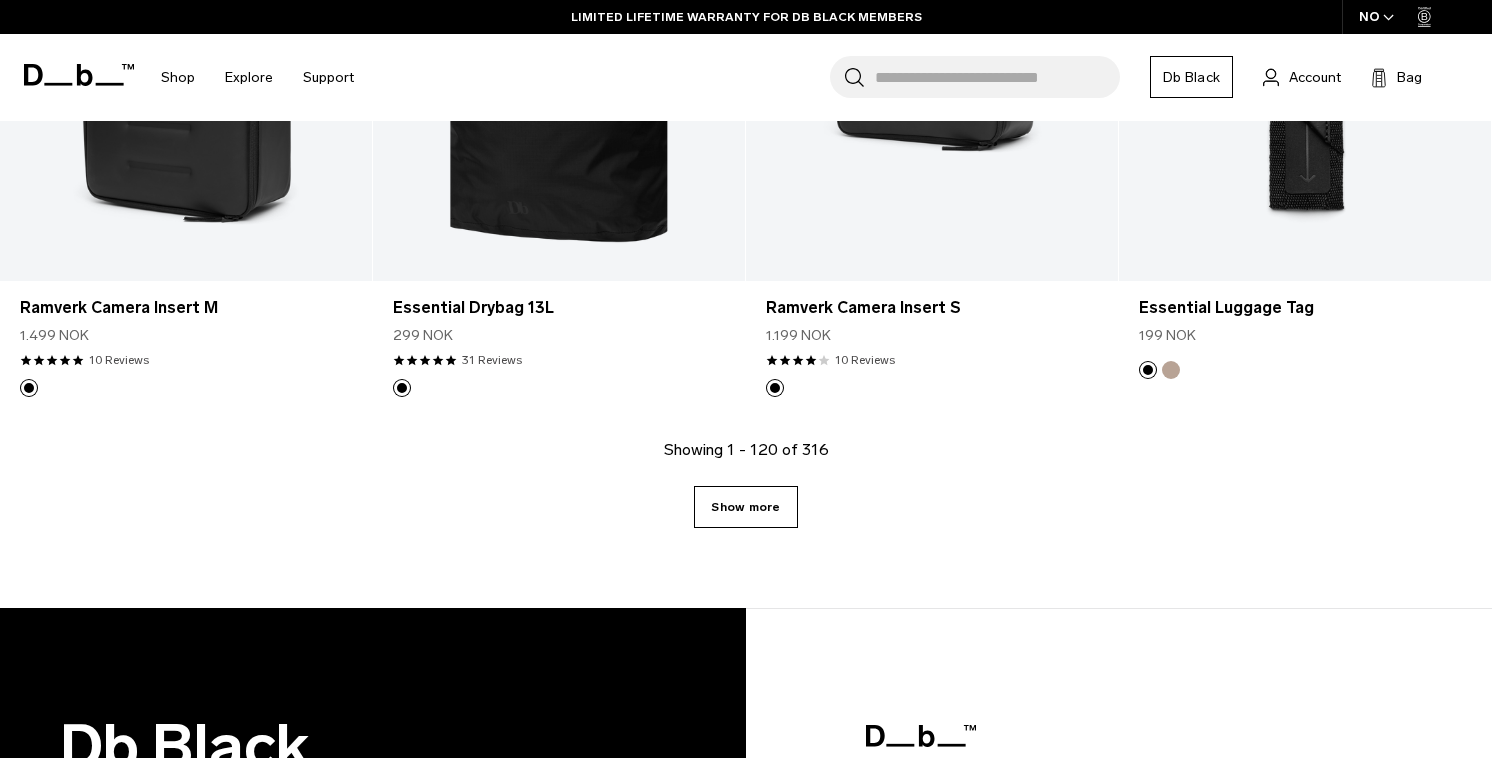 click on "Show more" at bounding box center (745, 507) 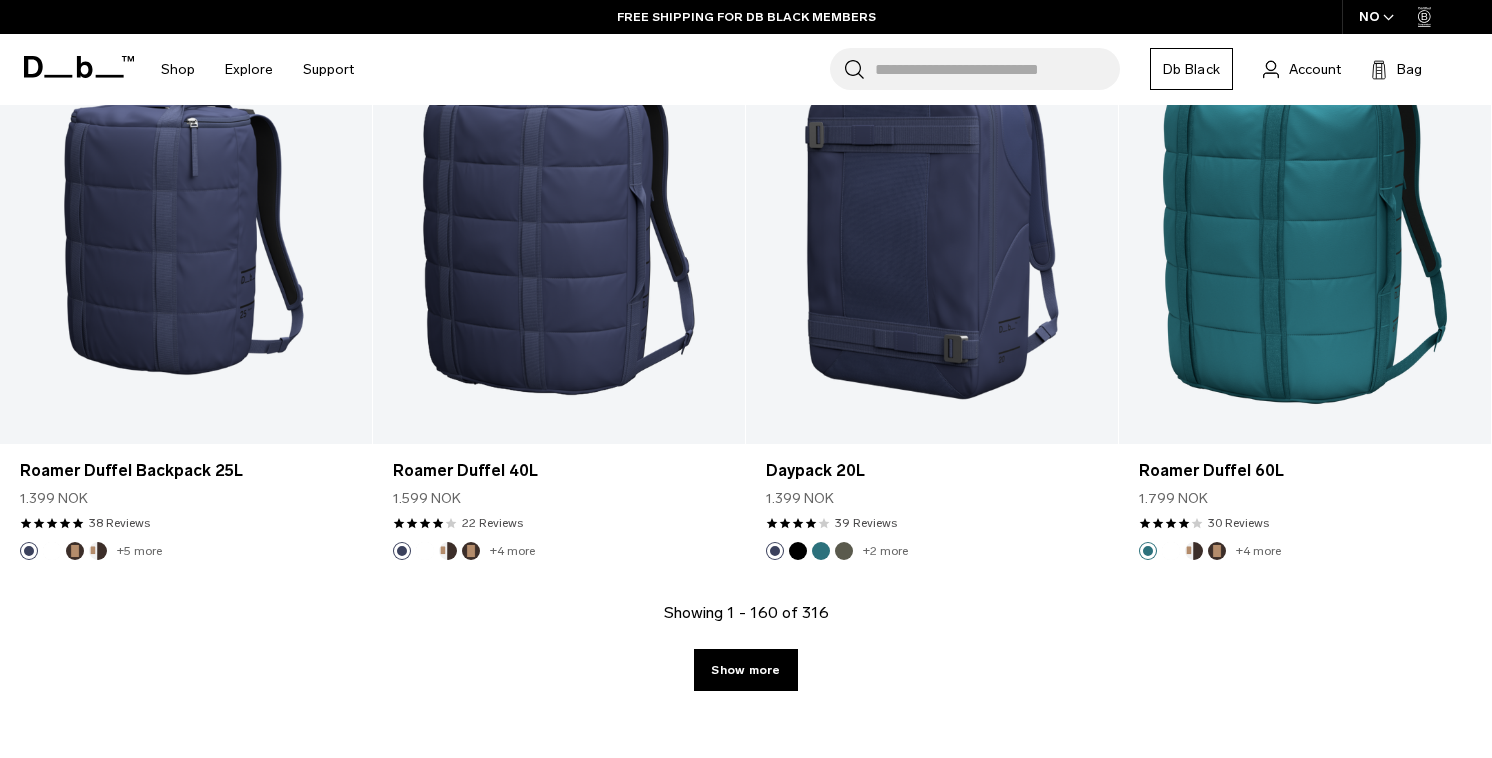 scroll, scrollTop: 23311, scrollLeft: 0, axis: vertical 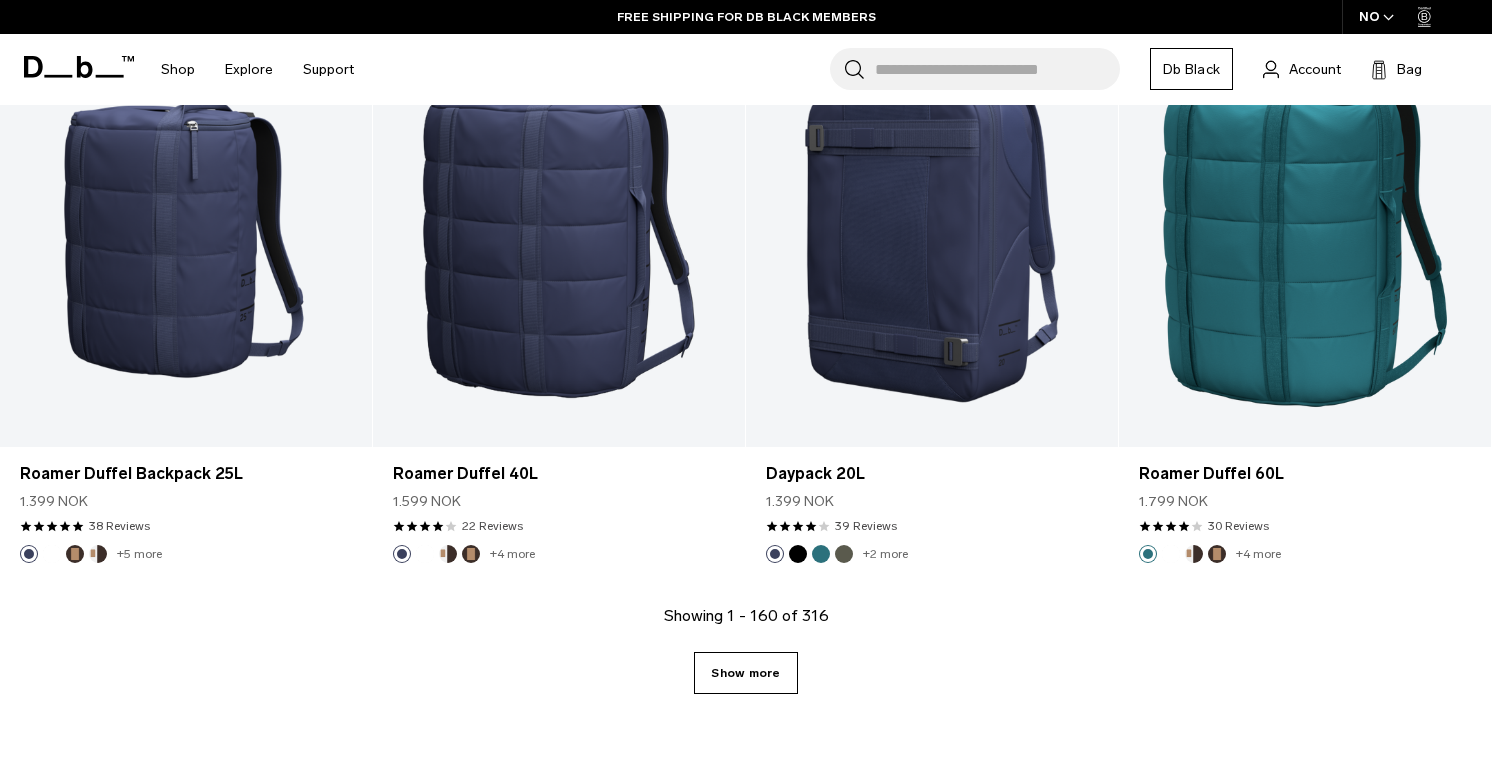 click on "Show more" at bounding box center (745, 673) 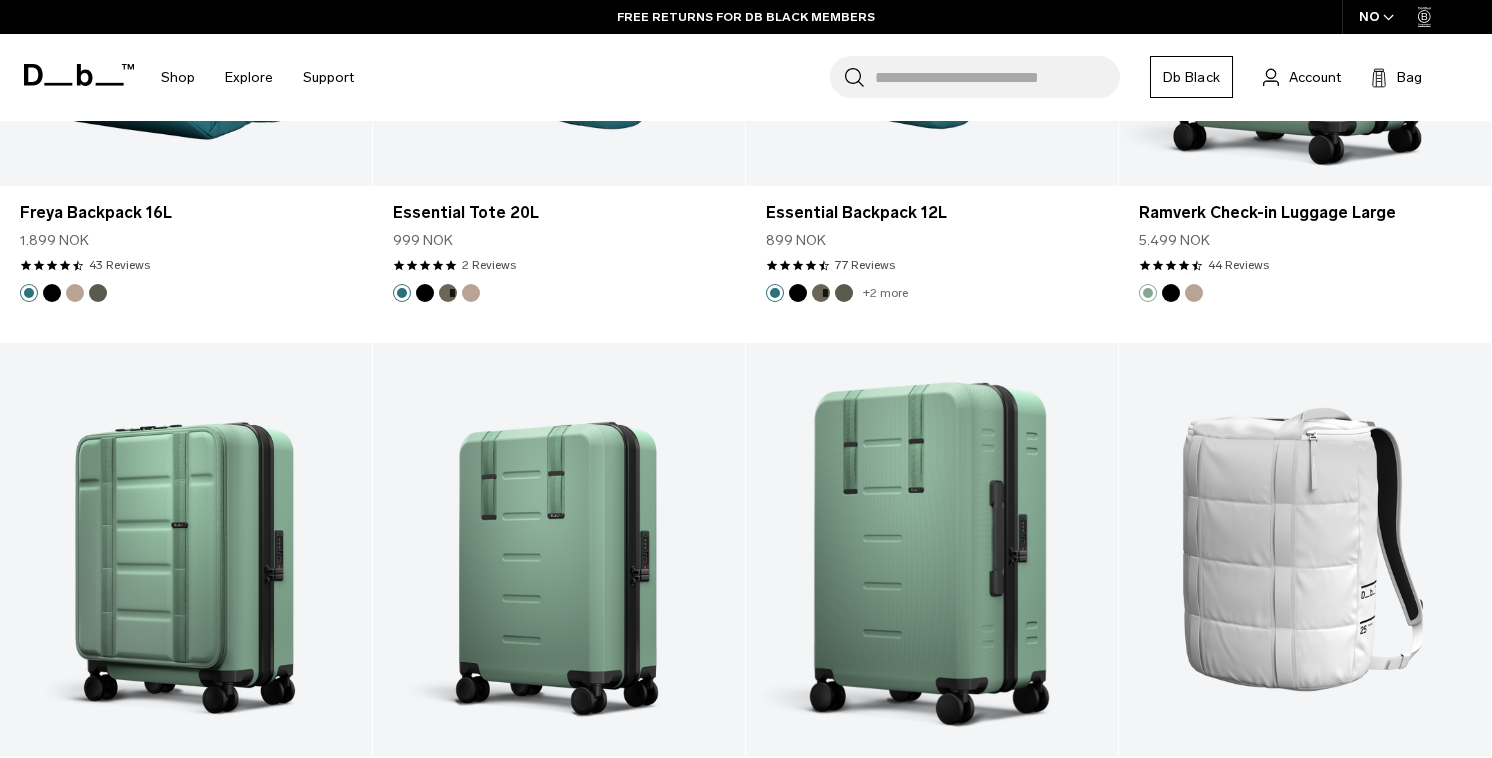 scroll, scrollTop: 25439, scrollLeft: 0, axis: vertical 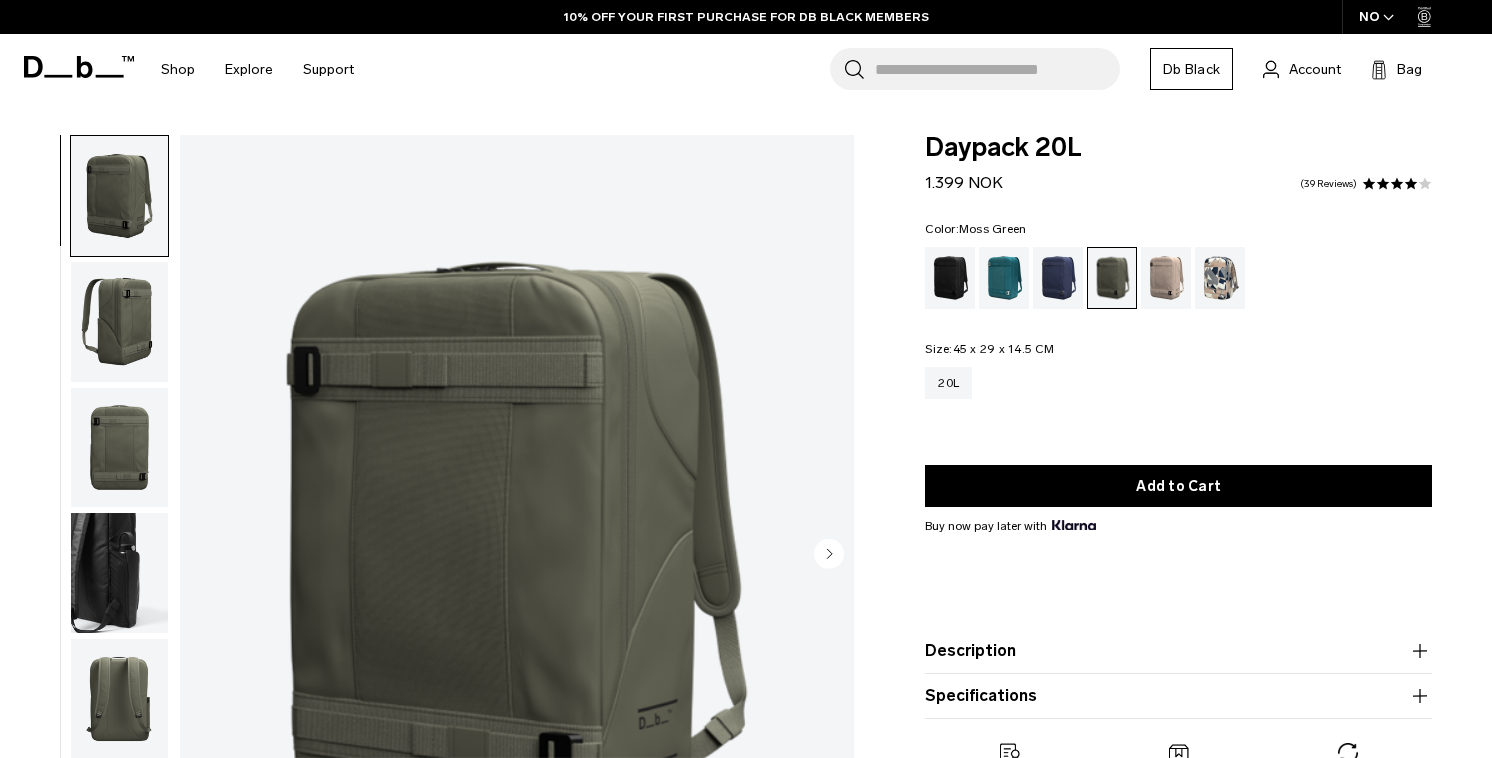 click on "Search for Bags, Luggage..." at bounding box center (997, 69) 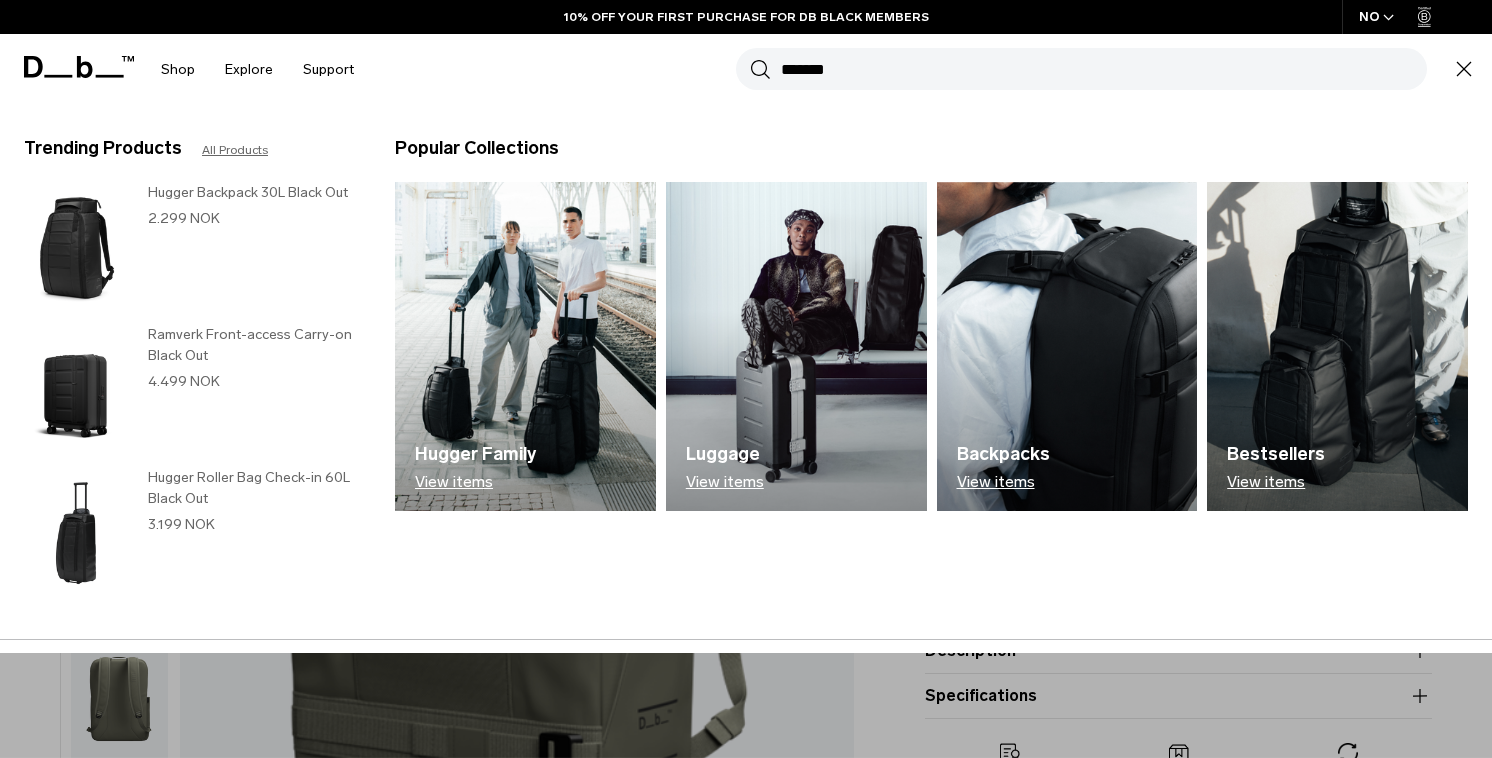 type on "*******" 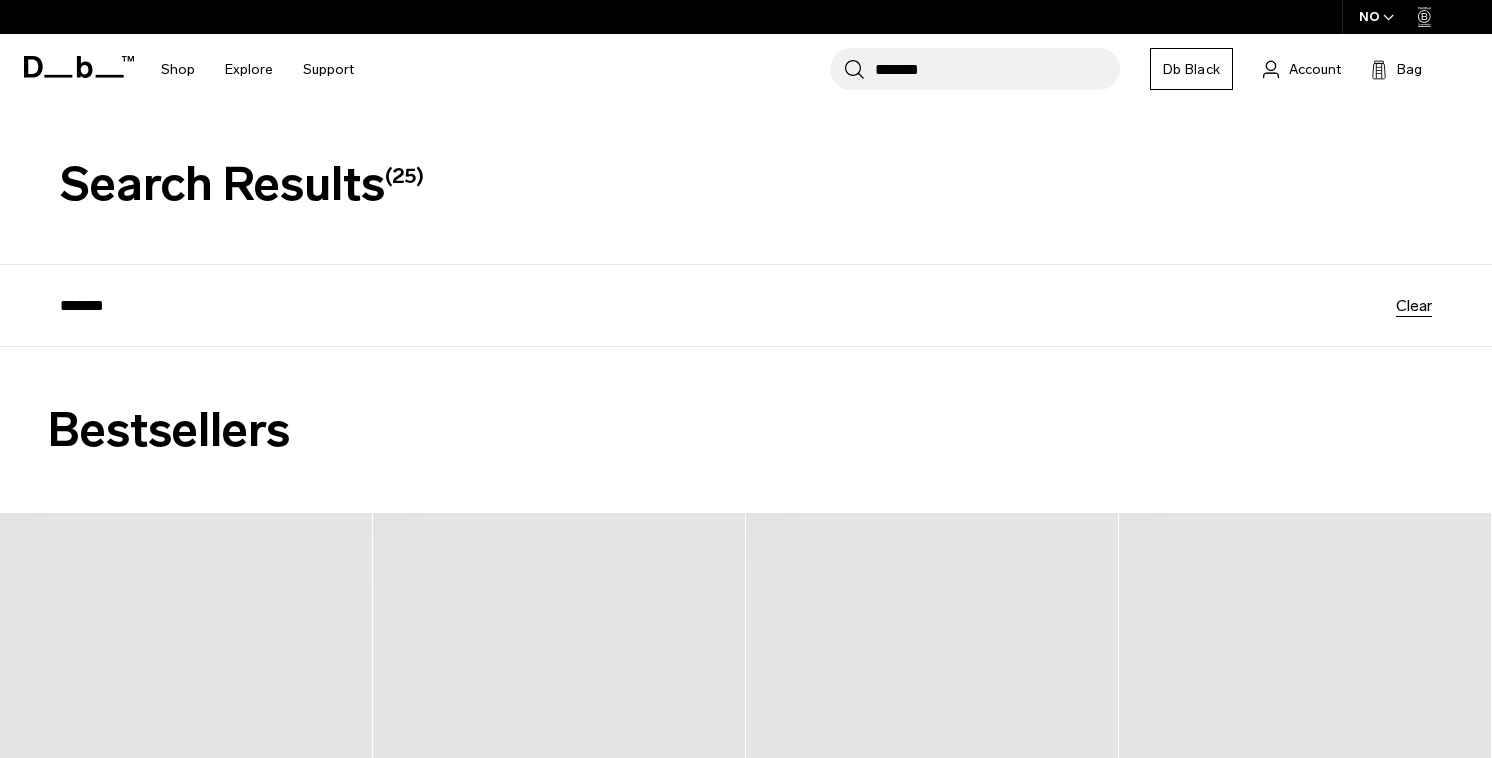 scroll, scrollTop: 0, scrollLeft: 0, axis: both 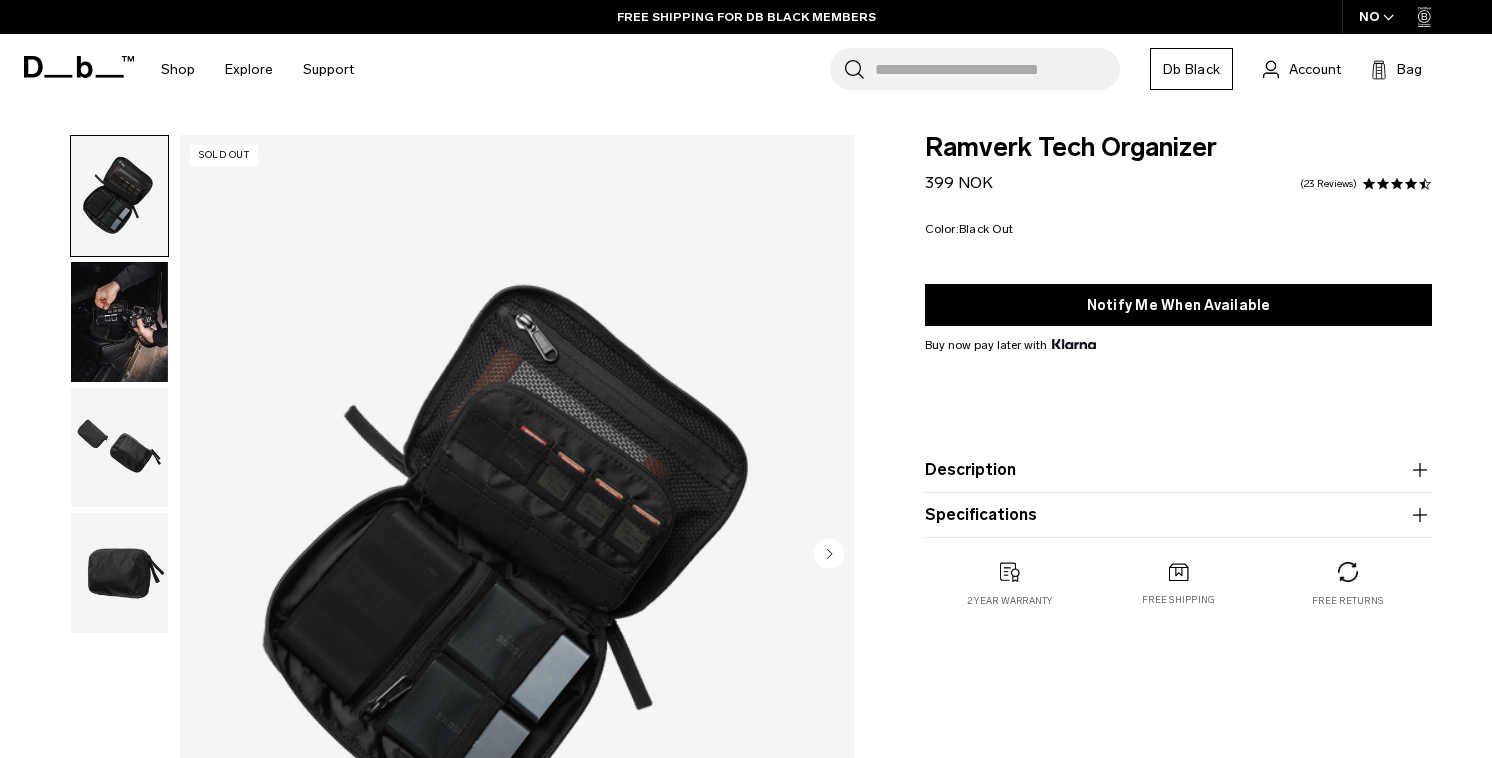 click 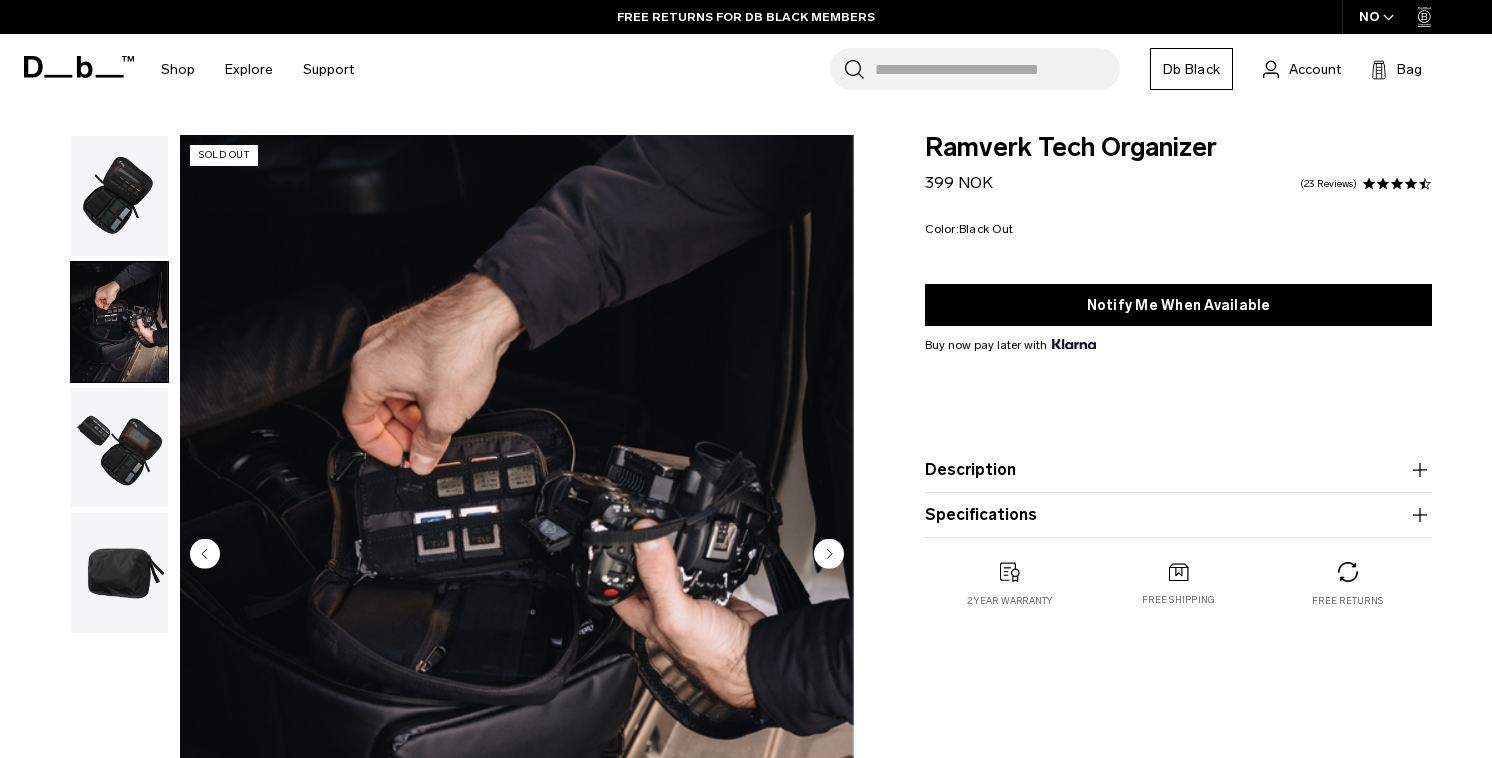 click 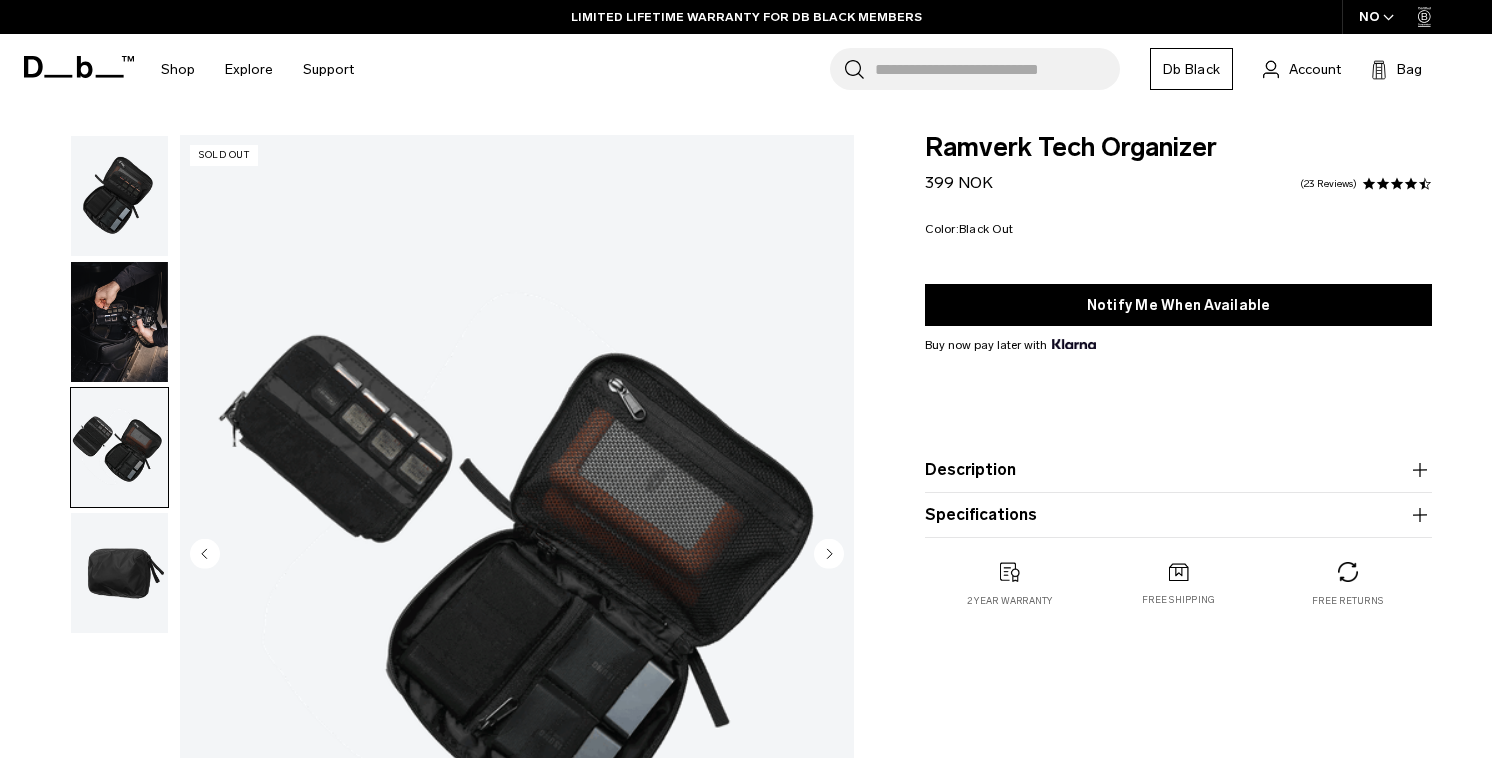 click at bounding box center [119, 322] 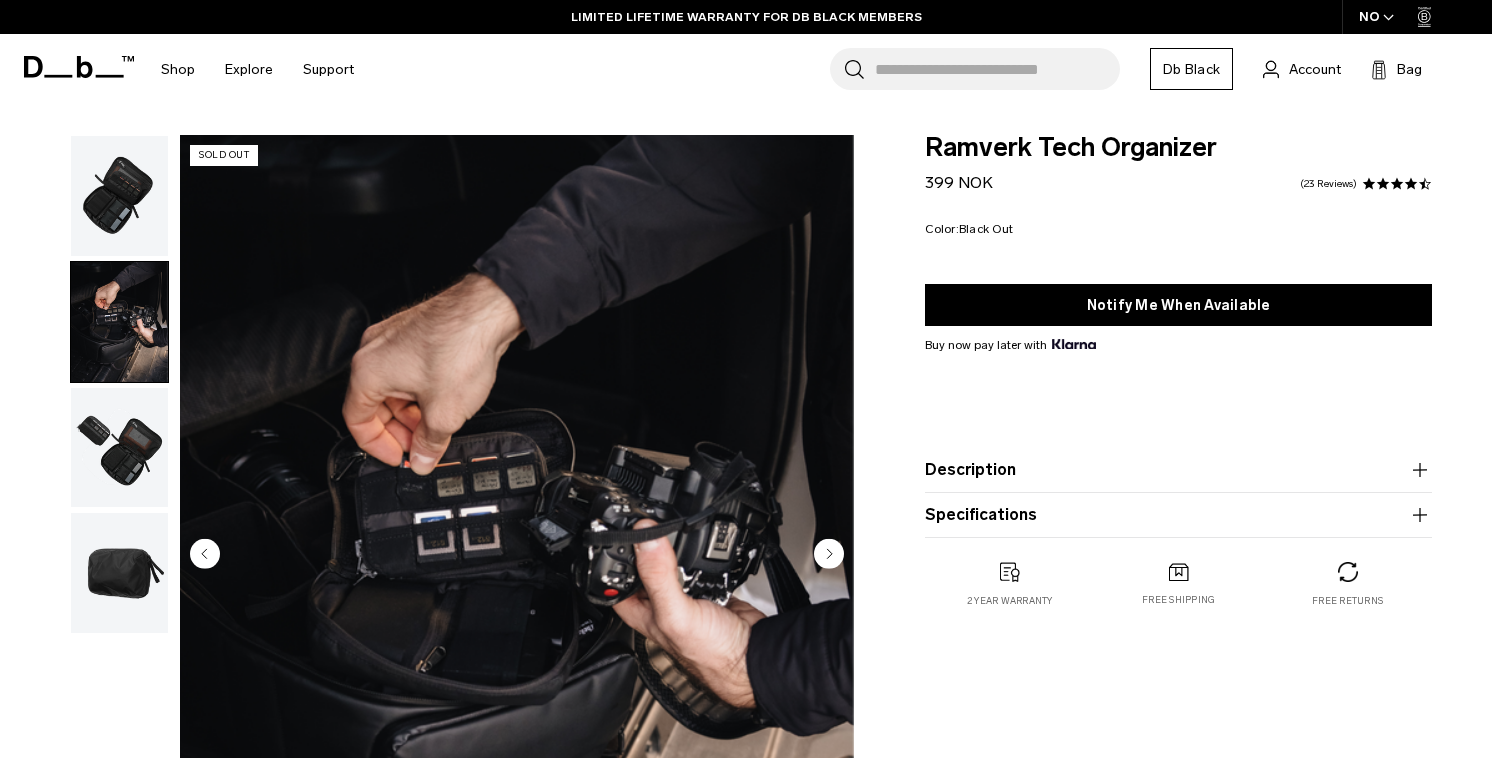 click at bounding box center (119, 196) 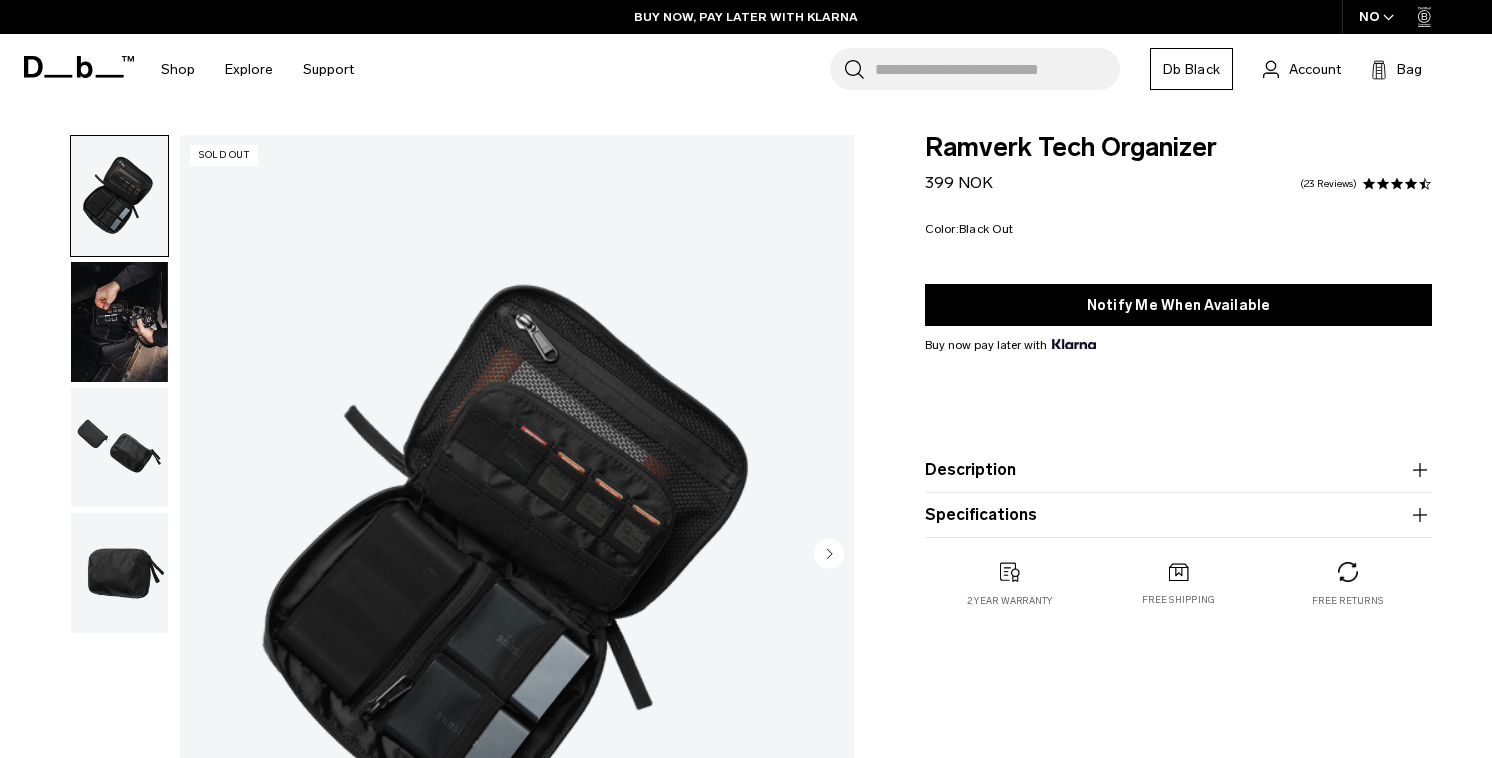 click at bounding box center (119, 573) 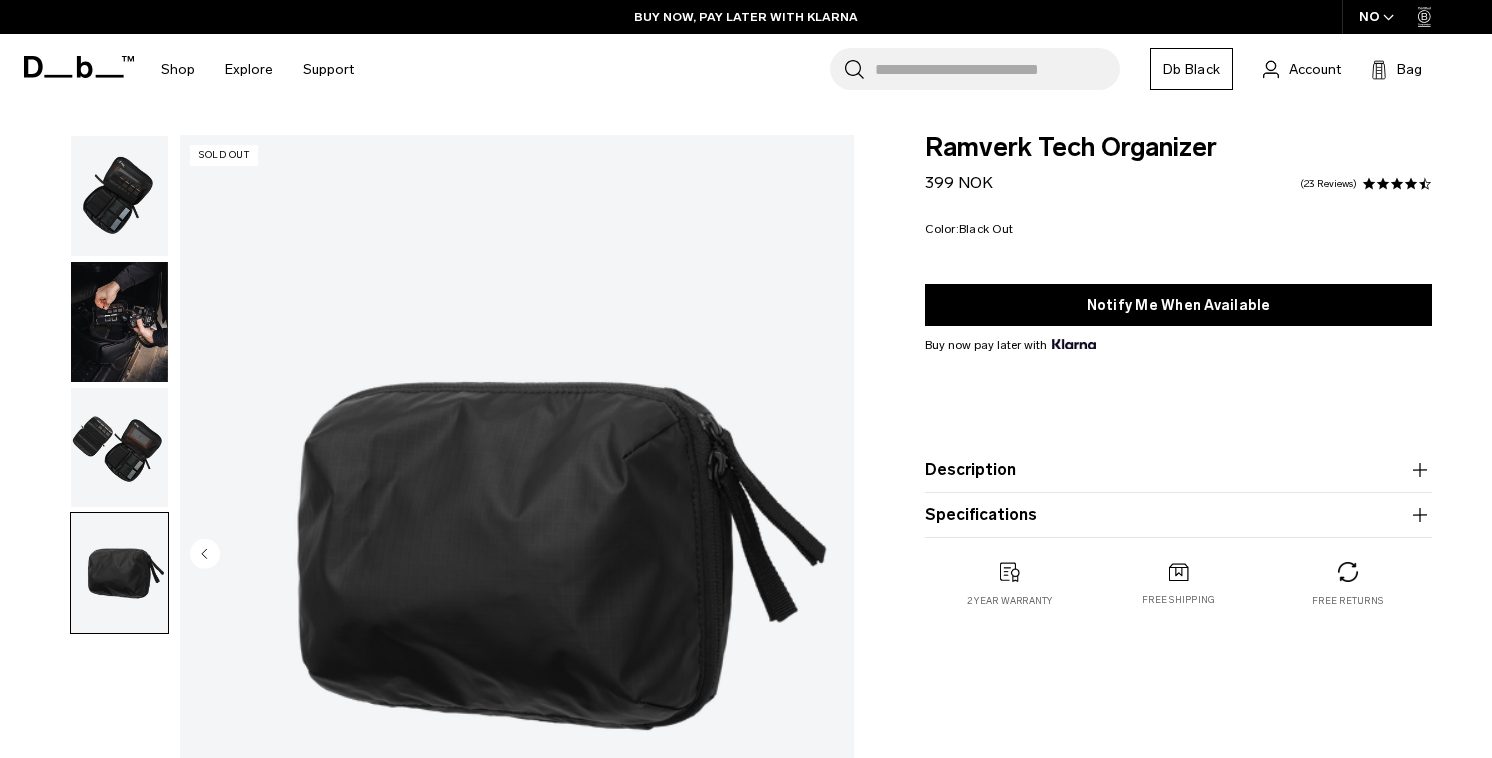 click at bounding box center (119, 196) 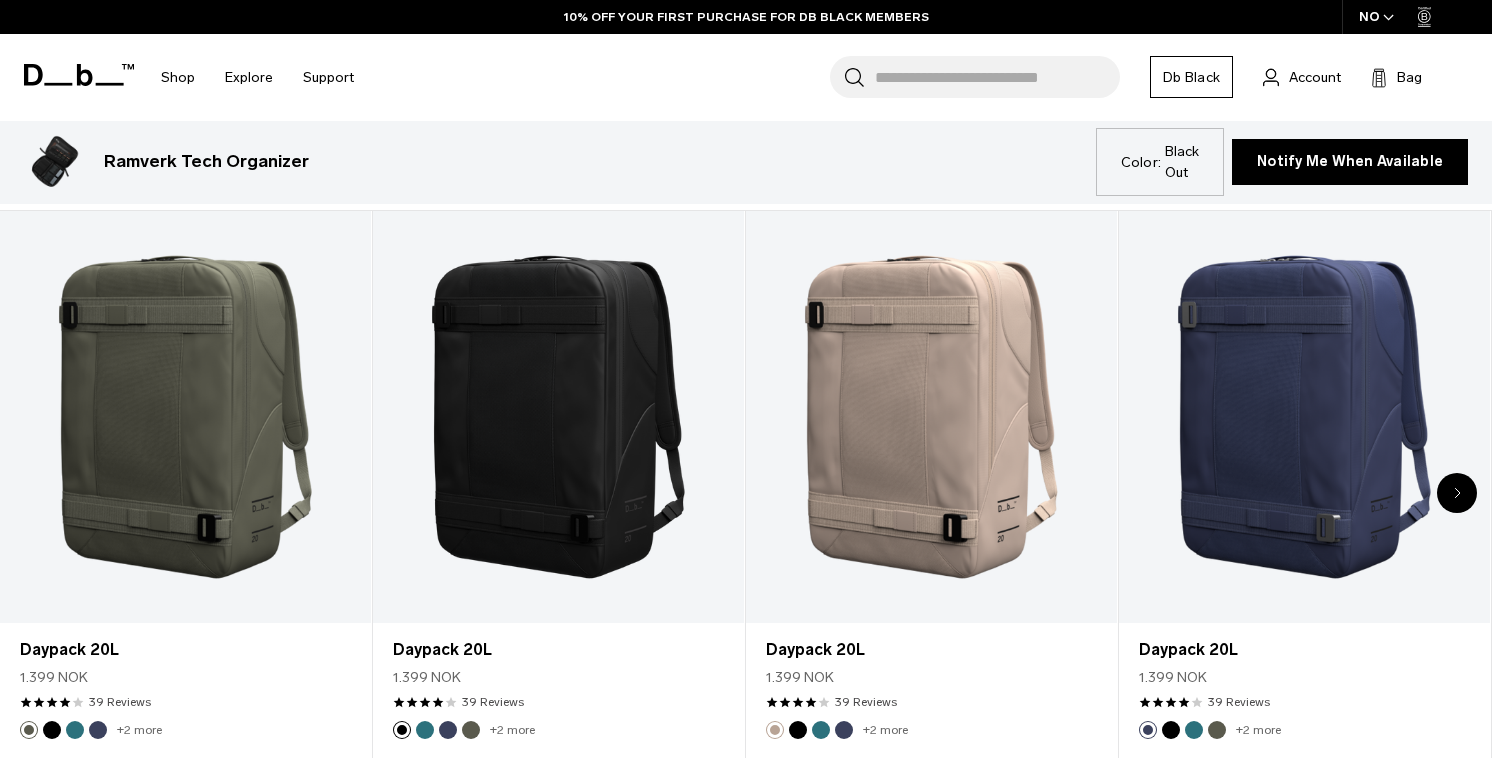 scroll, scrollTop: 955, scrollLeft: 0, axis: vertical 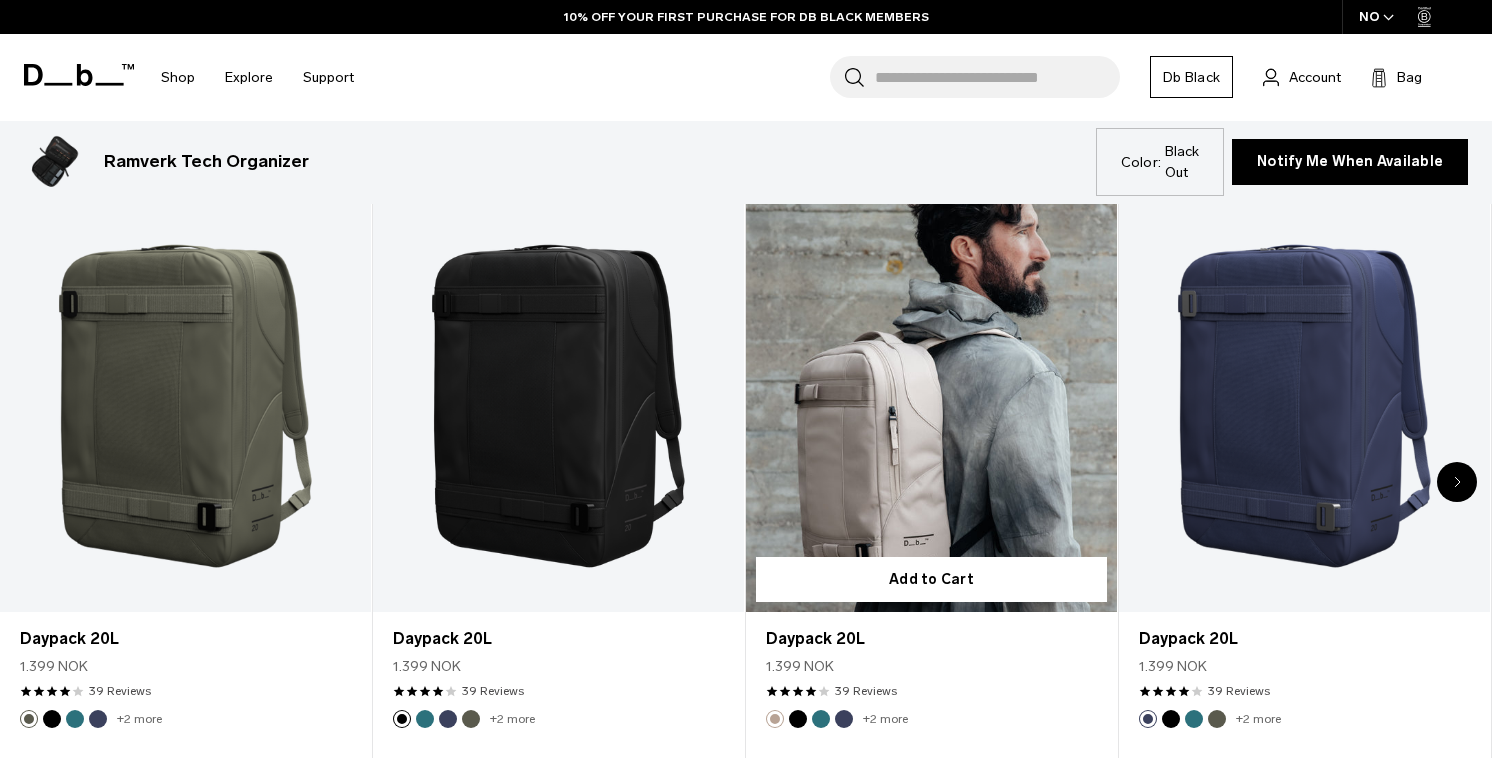 click at bounding box center (931, 406) 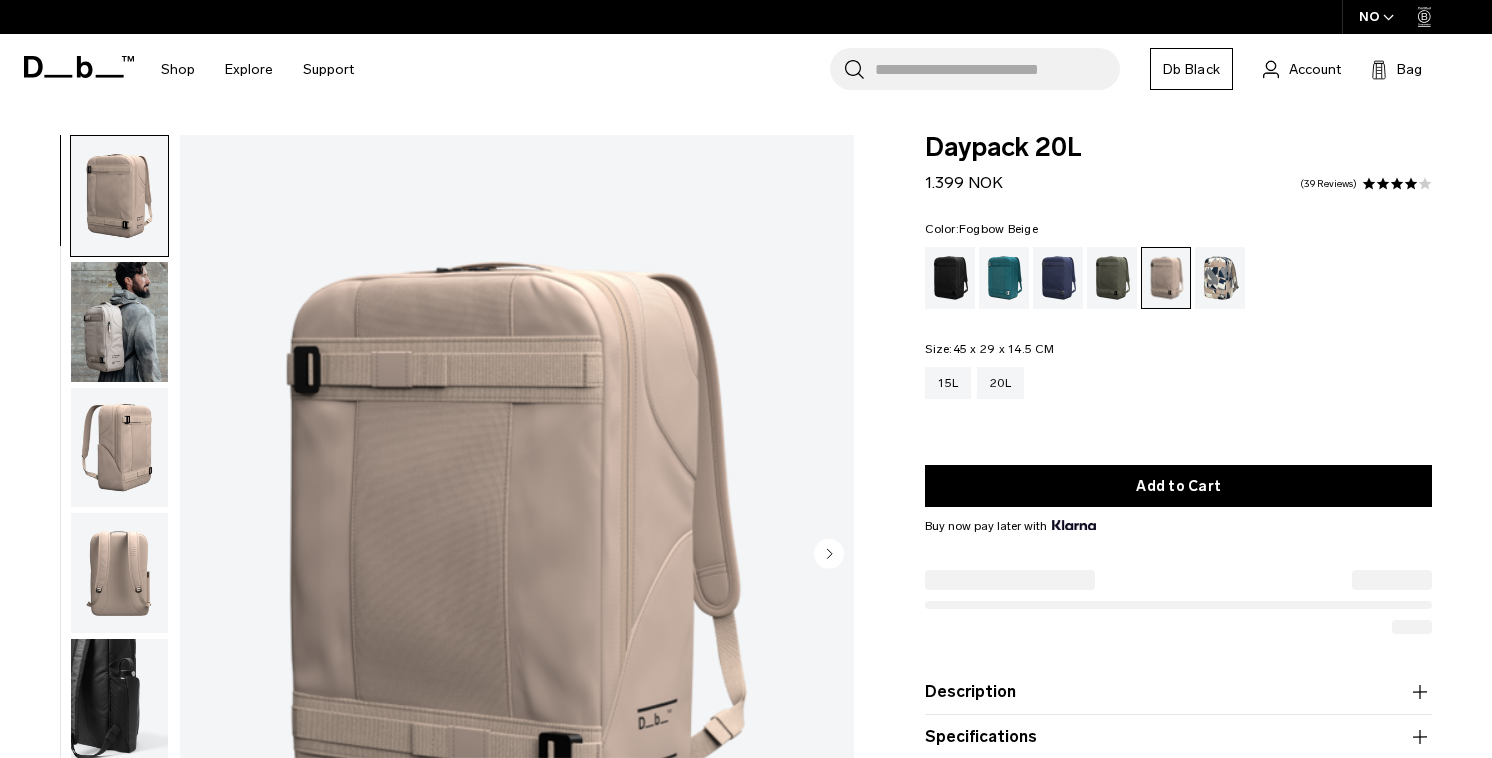 scroll, scrollTop: 0, scrollLeft: 0, axis: both 